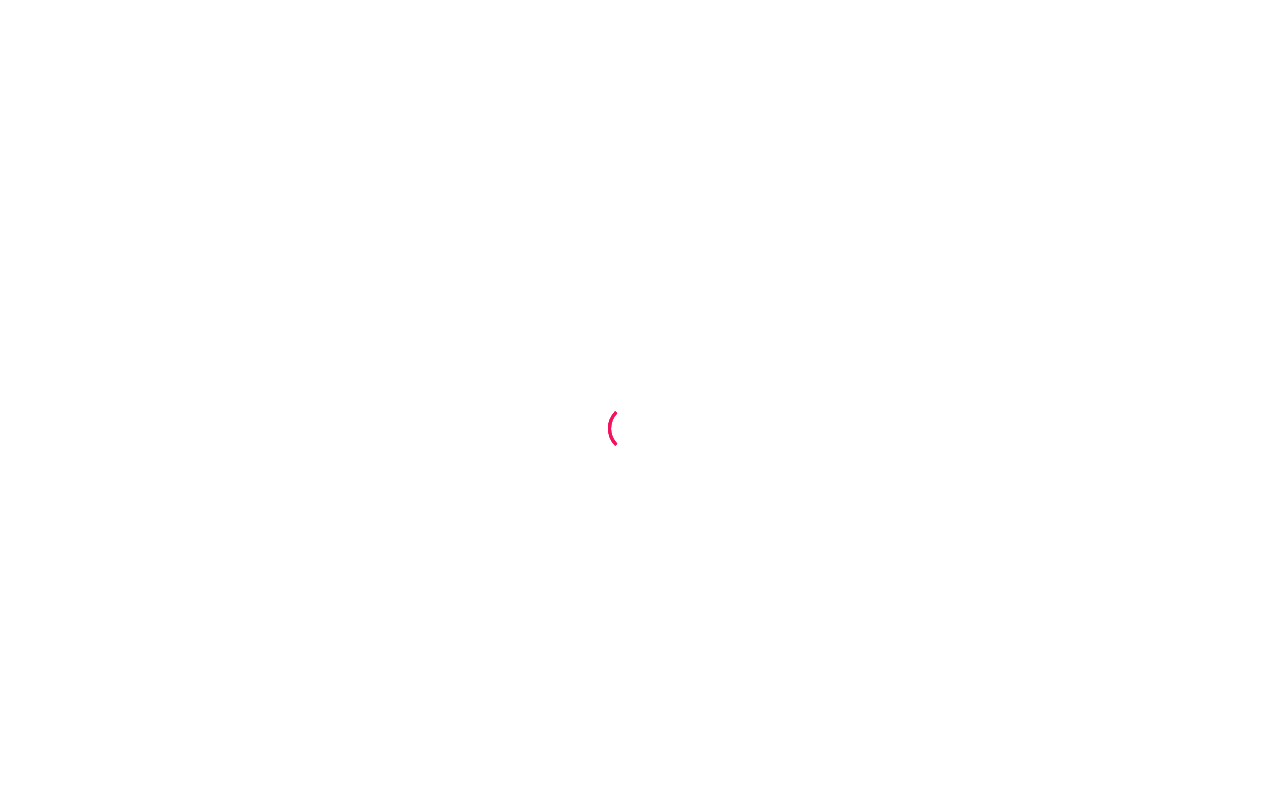 scroll, scrollTop: 0, scrollLeft: 0, axis: both 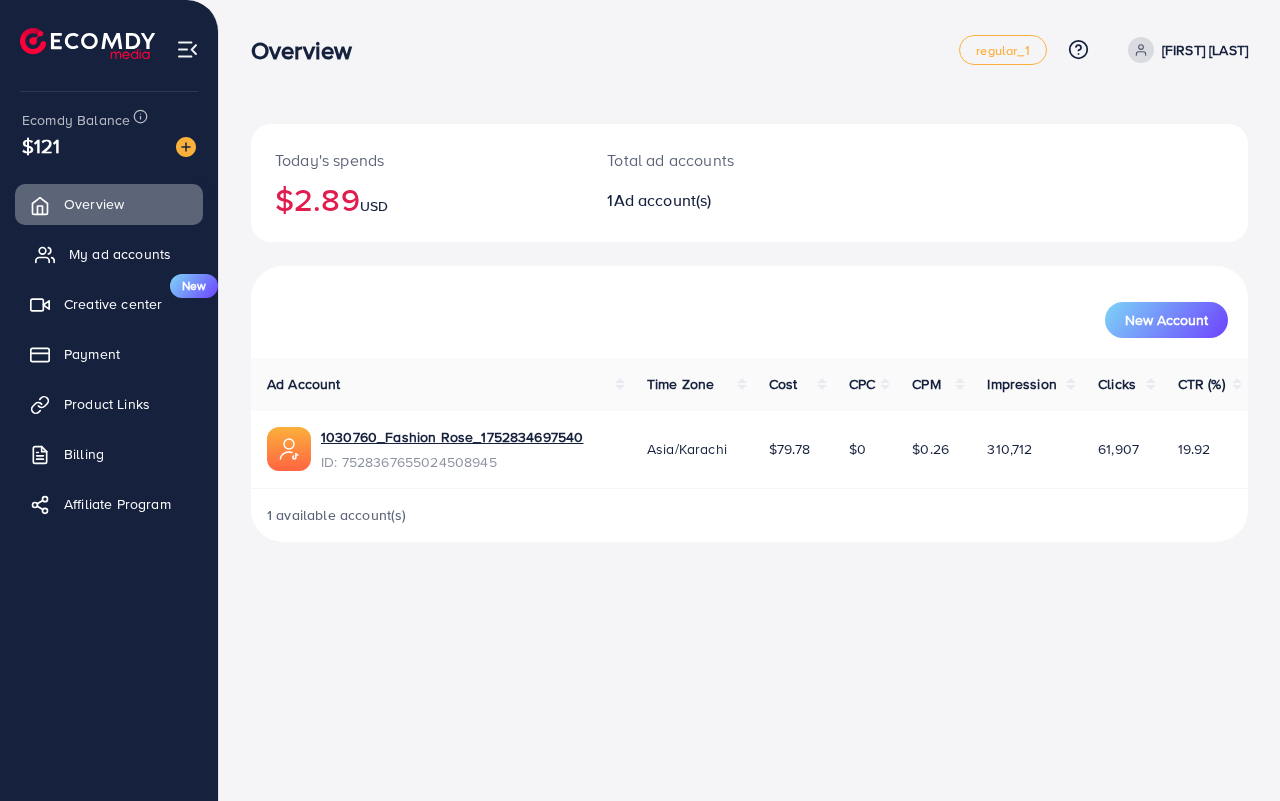 click on "My ad accounts" at bounding box center (120, 254) 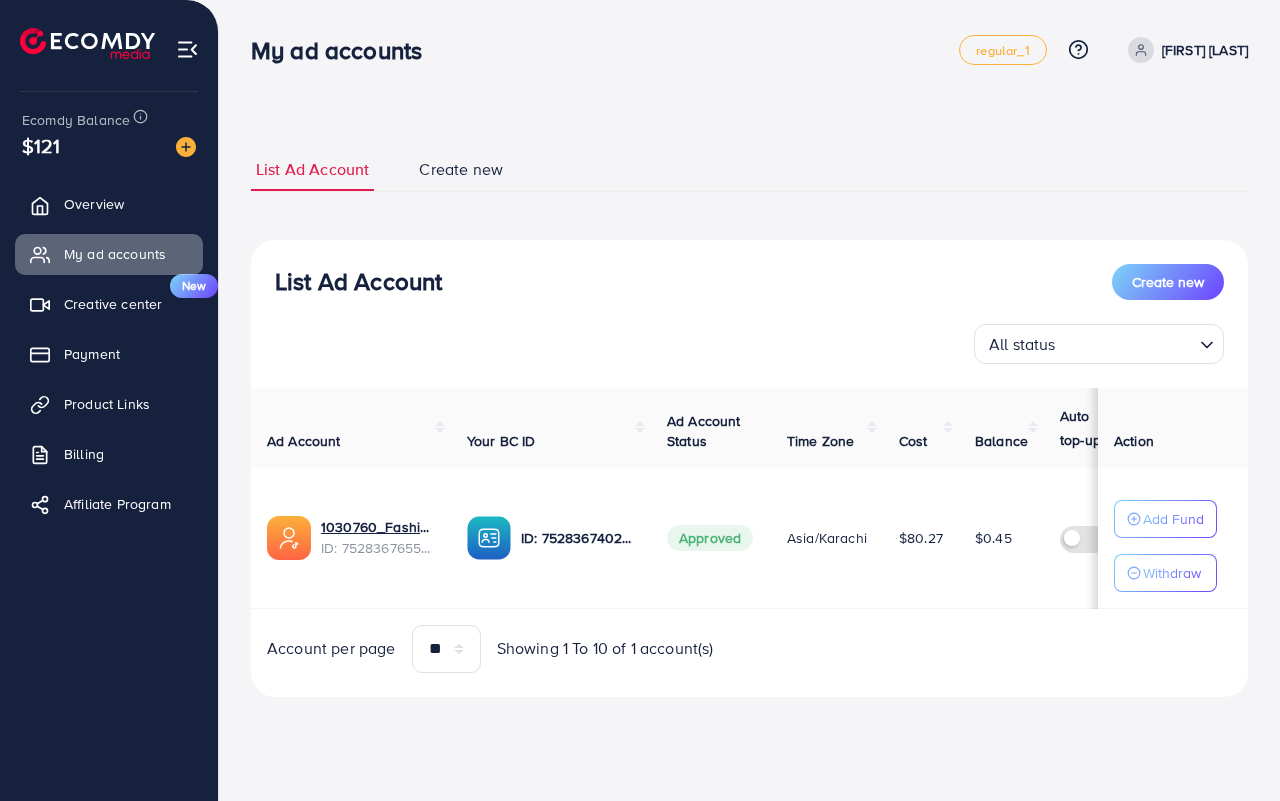 scroll, scrollTop: 0, scrollLeft: 0, axis: both 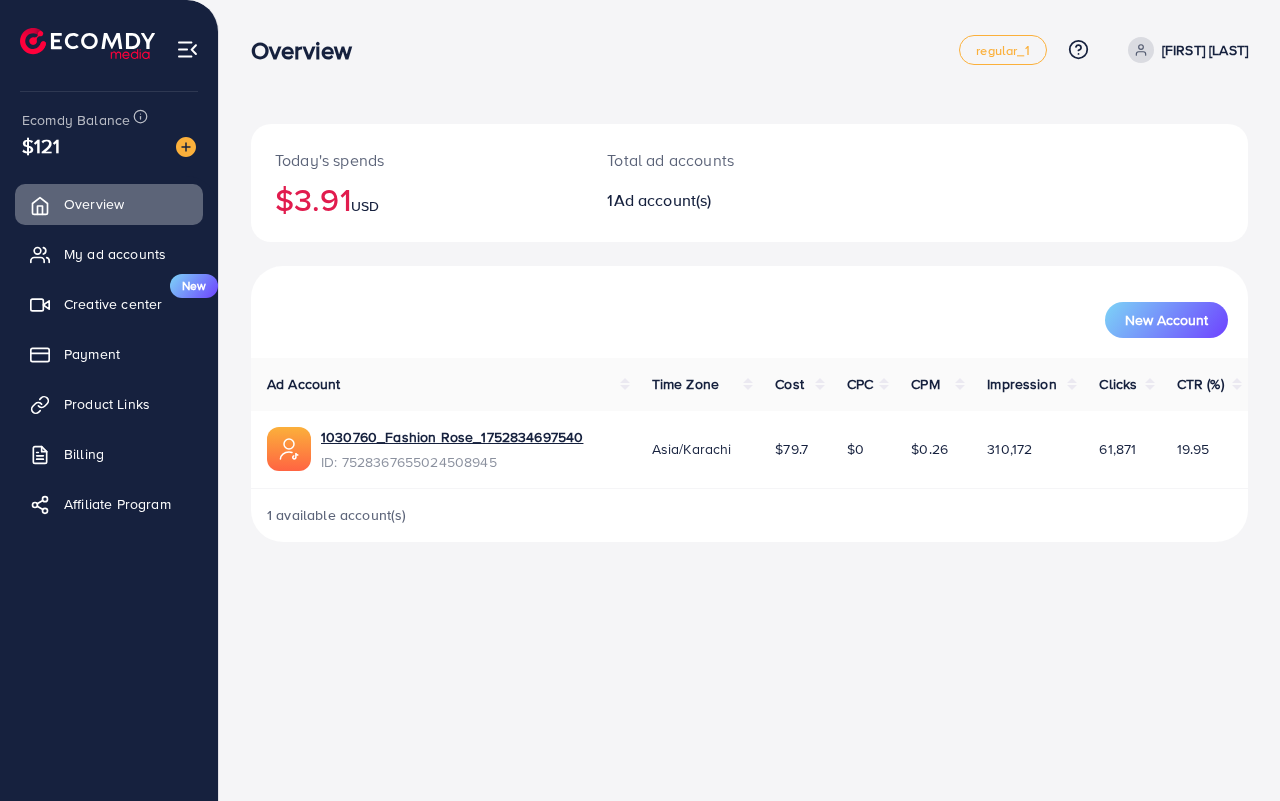 click on "Overview   regular_1  Help Center Contact Support Plans and Pricing Term and policy About Us  Muhammad Irfan  Profile Log out Ecomdy Balance  $121  Overview My ad accounts Creative center  New  Payment Product Links Billing Affiliate Program  Today's spends   $3.91  USD  Total ad accounts   1  Ad account(s)  New Account                Ad Account Time Zone Cost CPC CPM Impression Clicks CTR (%)            1030760_Fashion Rose_1752834697540  ID: 7528367655024508945  Asia/Karachi   $79.7   $0   $0.26   310,172   61,871   19.95          1 available account(s)" at bounding box center (640, 400) 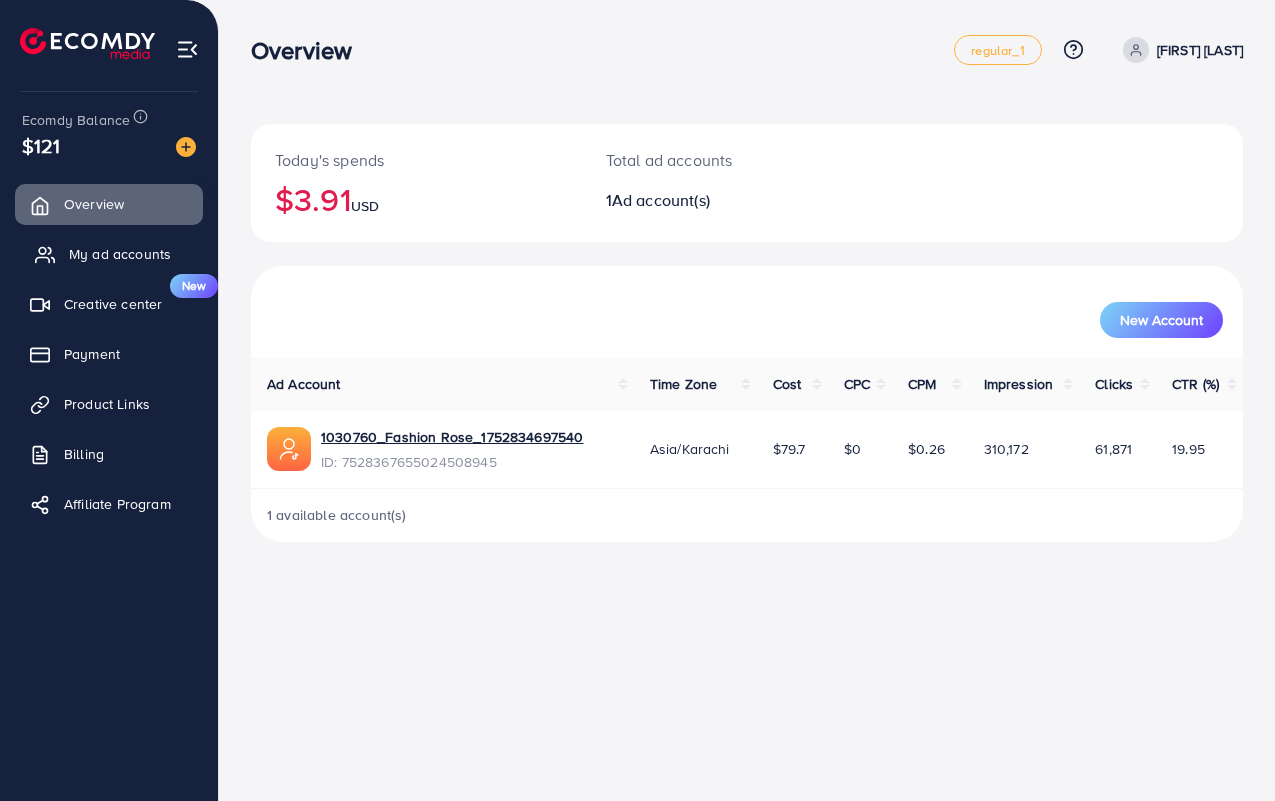 click on "My ad accounts" at bounding box center [120, 254] 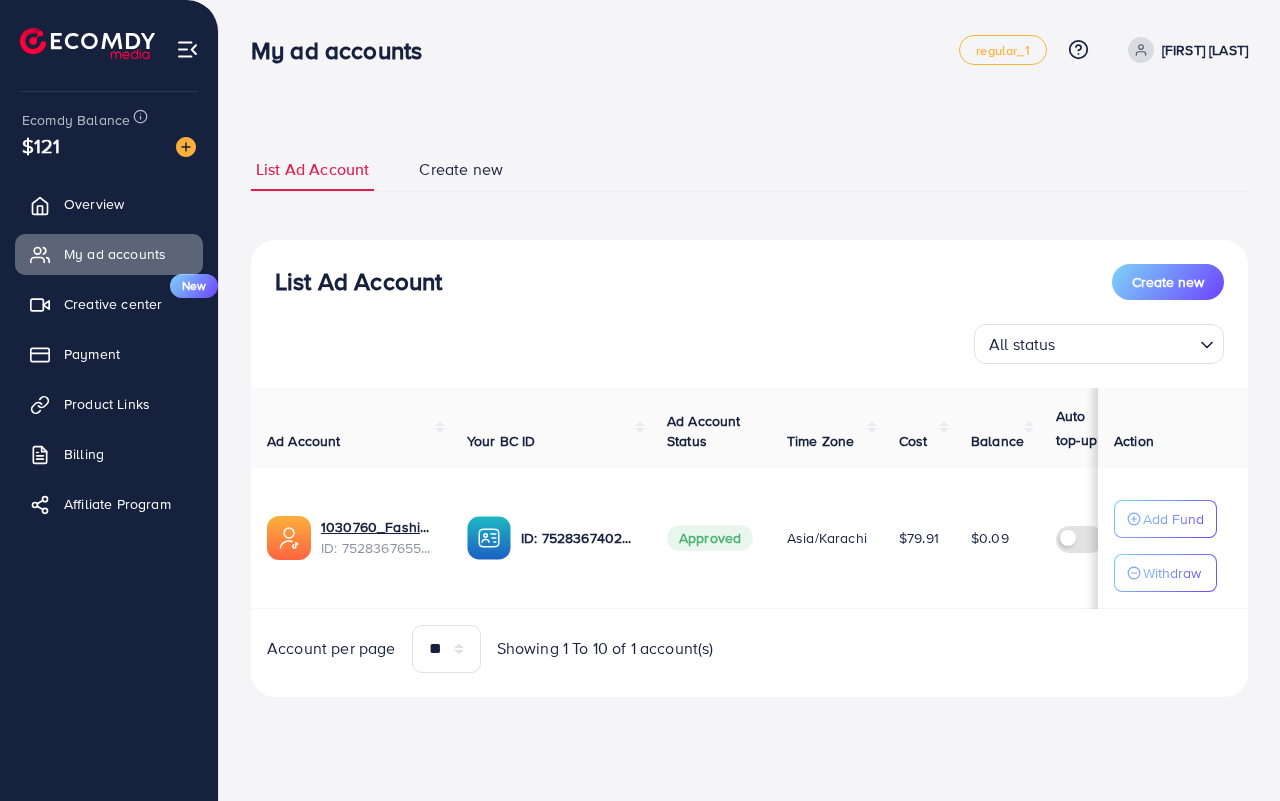 scroll, scrollTop: 0, scrollLeft: 0, axis: both 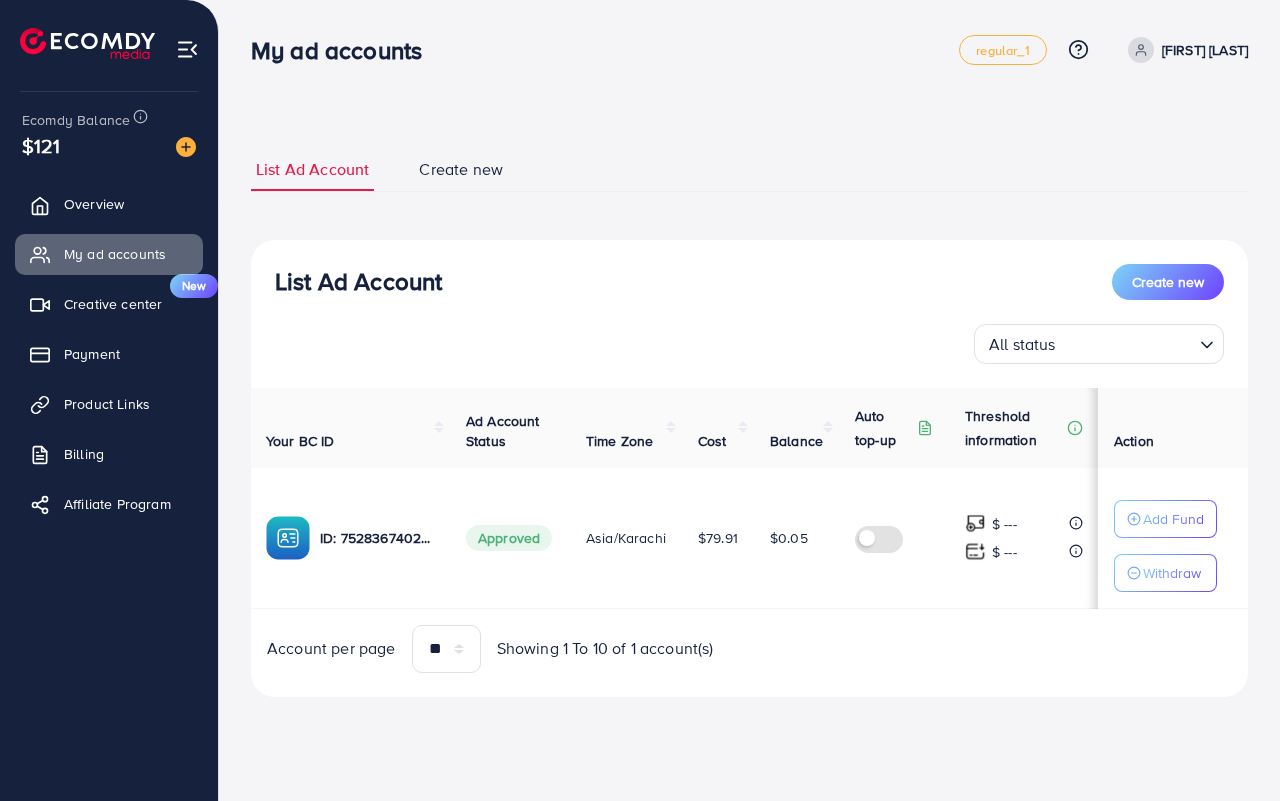 click at bounding box center [894, 538] 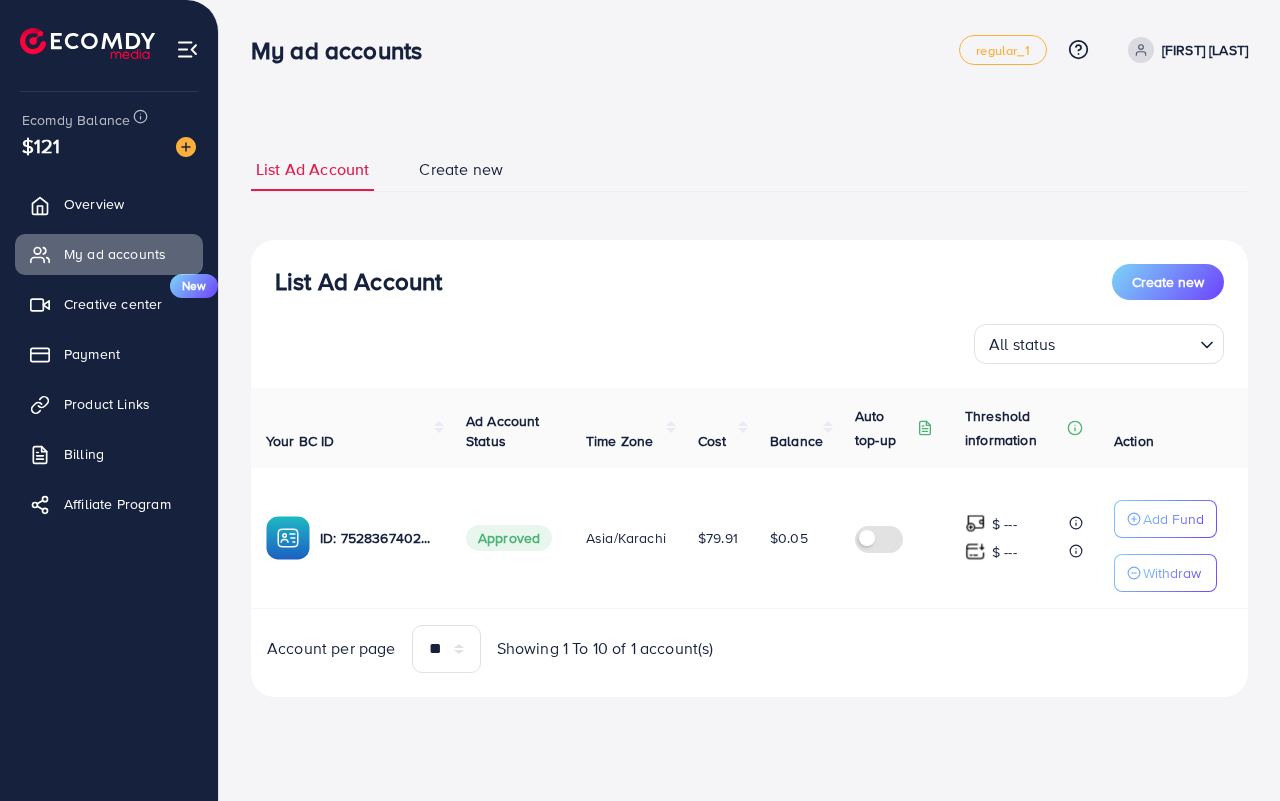 drag, startPoint x: 886, startPoint y: 570, endPoint x: 525, endPoint y: 715, distance: 389.03214 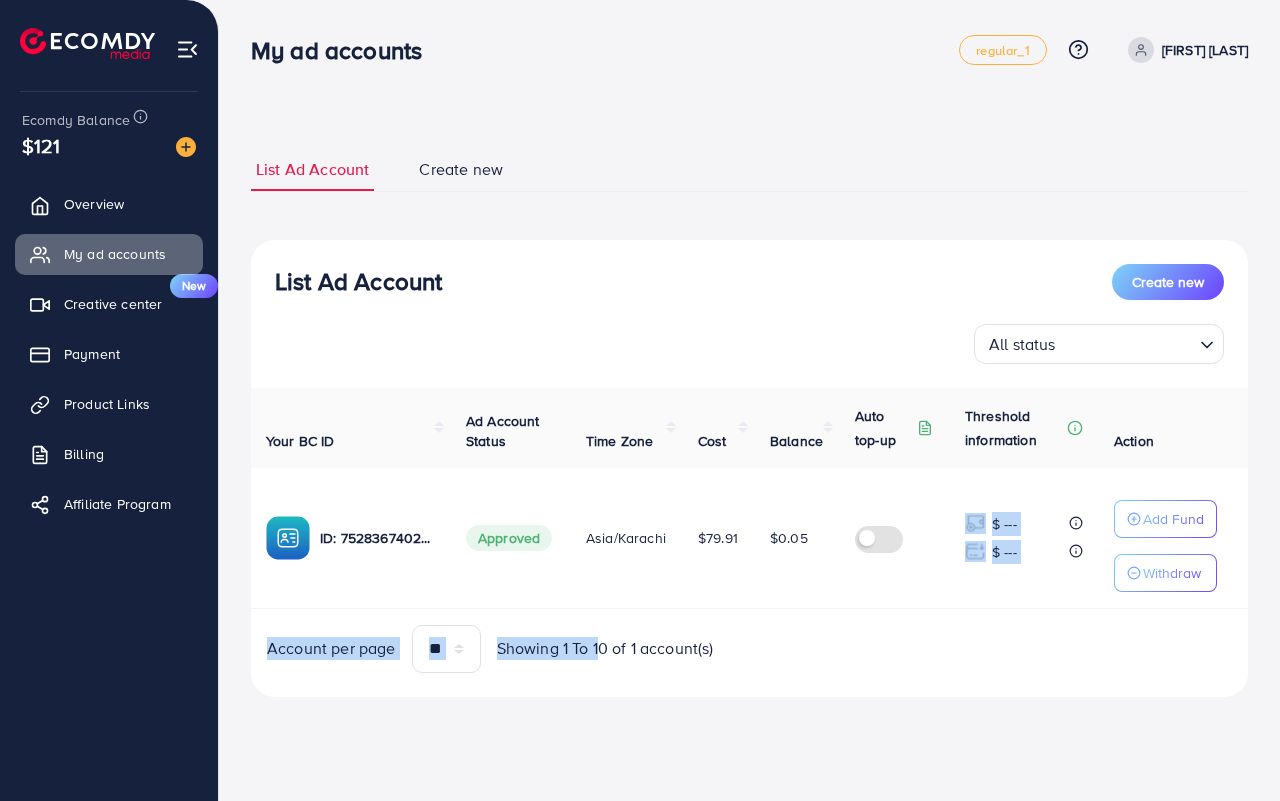 click on "**********" at bounding box center (640, 400) 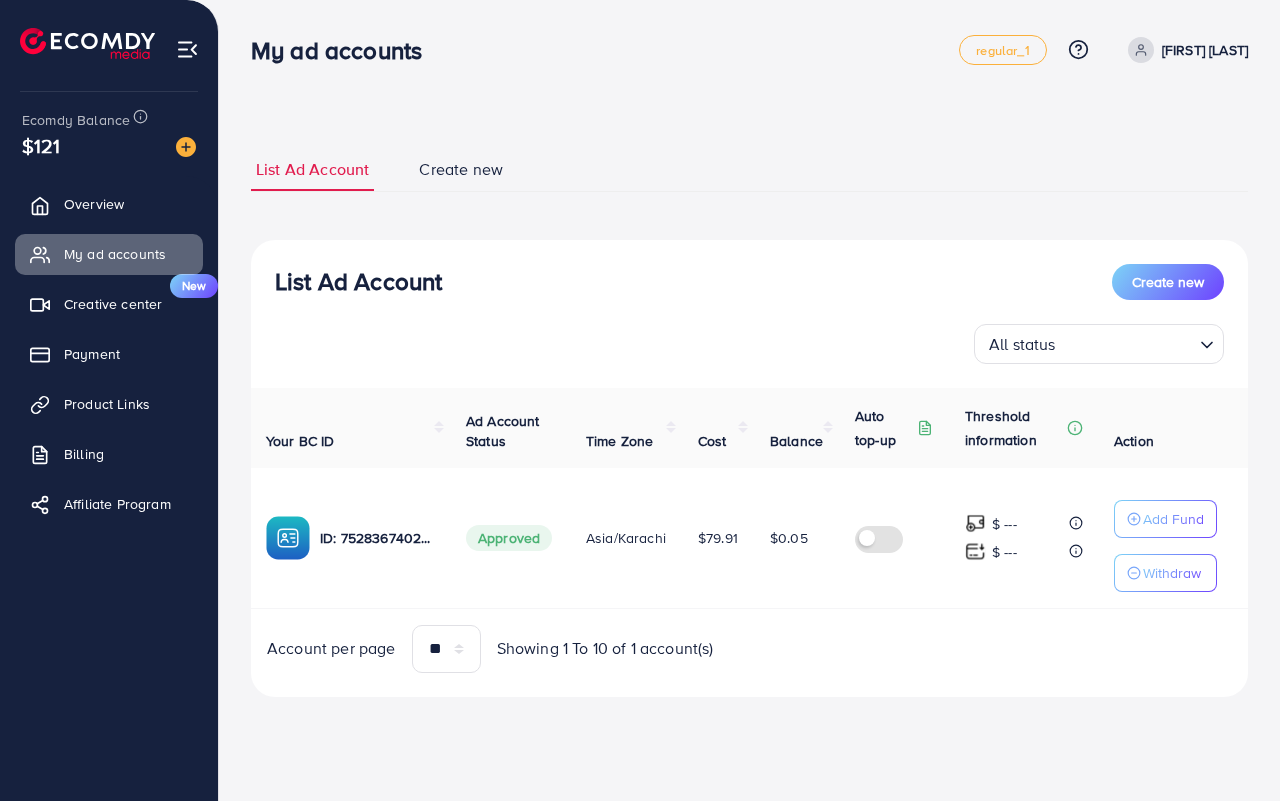 click on "List Ad Account Create new  List Ad Account   Create new
All status
Loading...                   Ad Account Your BC ID Ad Account Status Time Zone Cost Balance Auto top-up Threshold information Action            1030760_Fashion Rose_1752834697540  ID: 7528367655024508945 ID: 7528367402921476112  Approved   Asia/Karachi   $79.91   $0.05   $ ---   $ ---   Add Fund   Withdraw           Account per page  ** ** ** ***  Showing 1 To 10 of 1 account(s)   Step 1: TikTok For Business Account   Connect to TikTok for Business to access all of your business account in one place   user1099881354408   User ID: 7528360903427769361   By connecting your account, you agree to our   TikTok Business Product (Data) Terms   Step 2: TikTok For Business Center   Business Center is a powerful business management tool that lets organizations   fashionRose1   User ID: 7528367402921476112  You can only generate up to 3 BC  + Create New   Step 3: TikTok Ad Account   Create a TikTok Ad account  Currency" at bounding box center (749, 376) 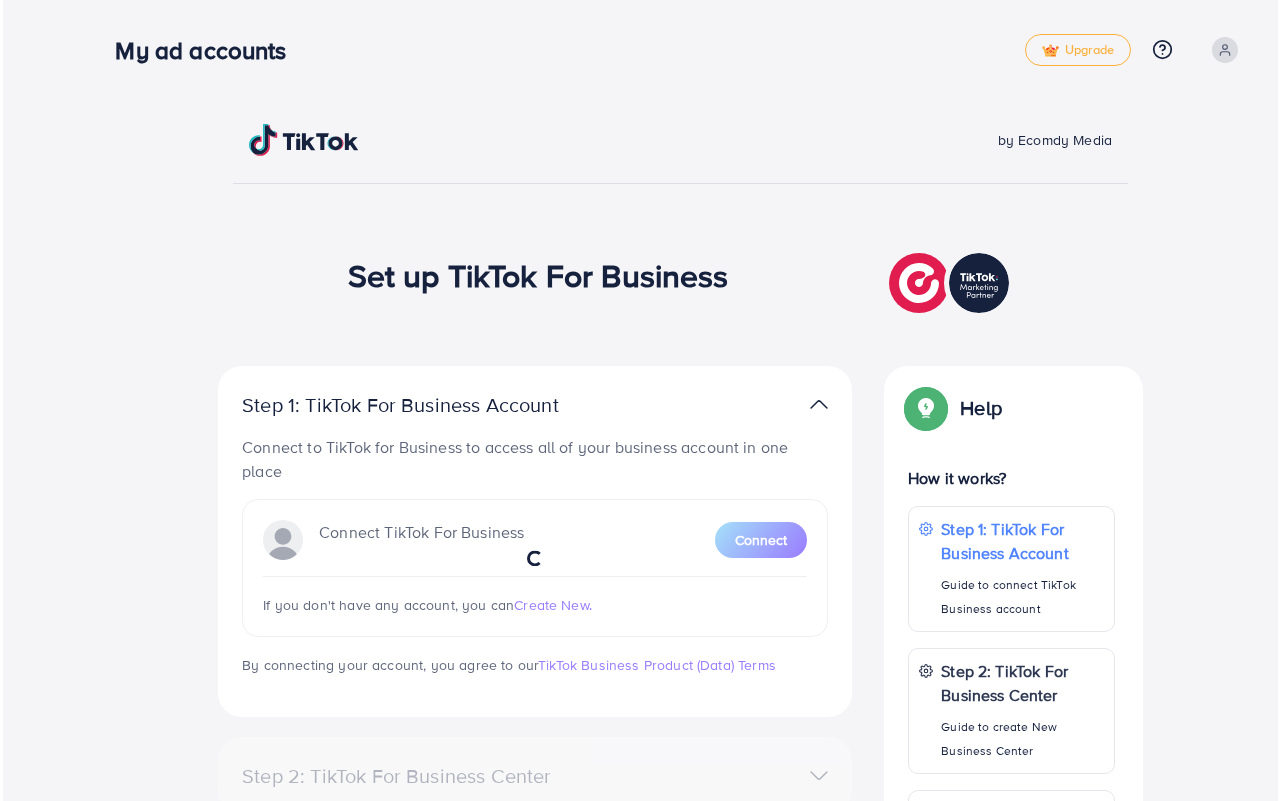 scroll, scrollTop: 0, scrollLeft: 0, axis: both 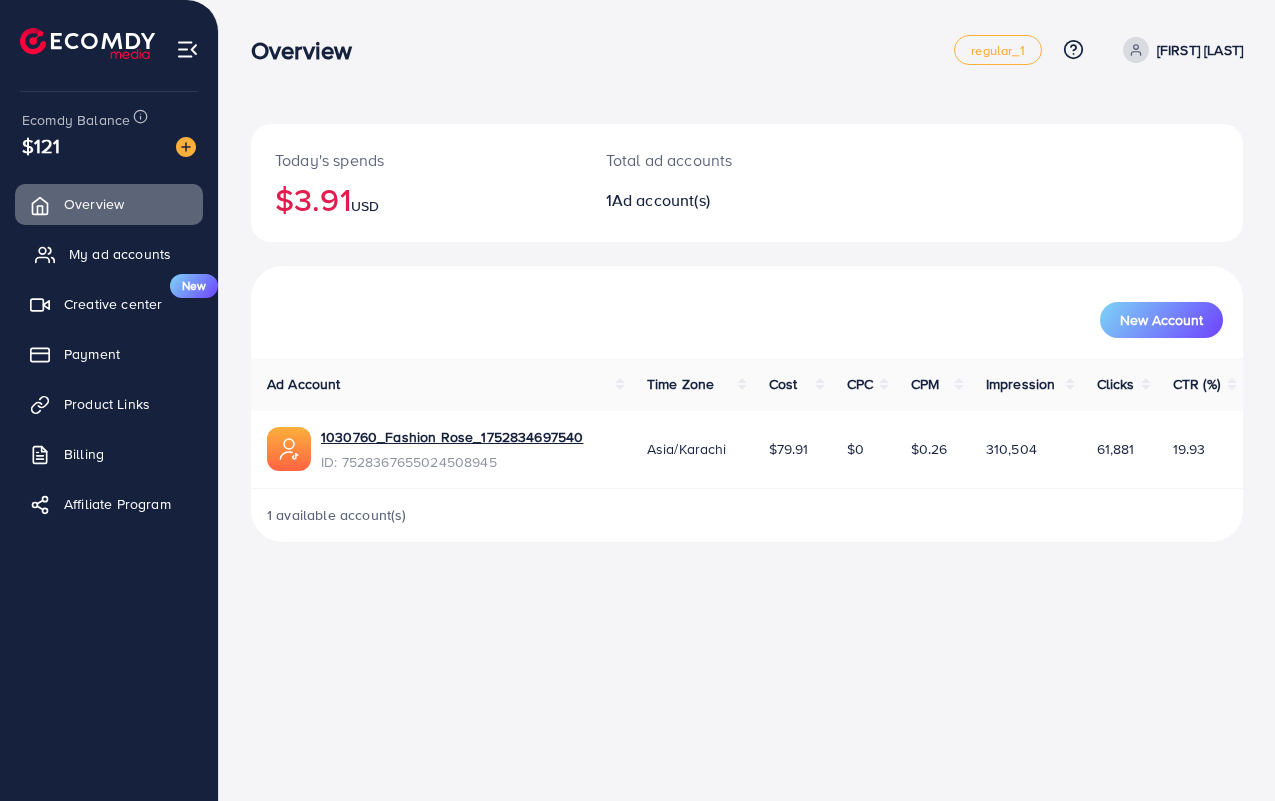 click on "My ad accounts" at bounding box center (109, 254) 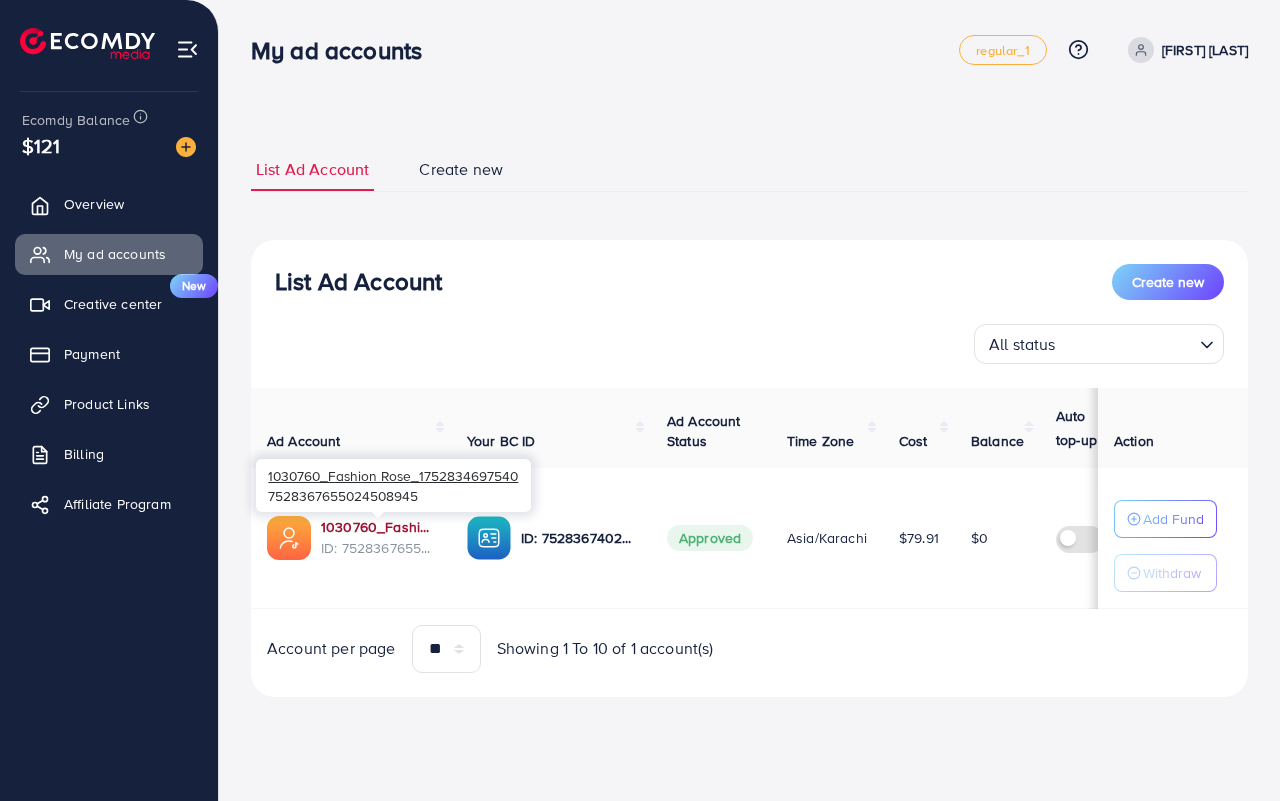 click on "1030760_Fashion Rose_1752834697540" at bounding box center (378, 527) 